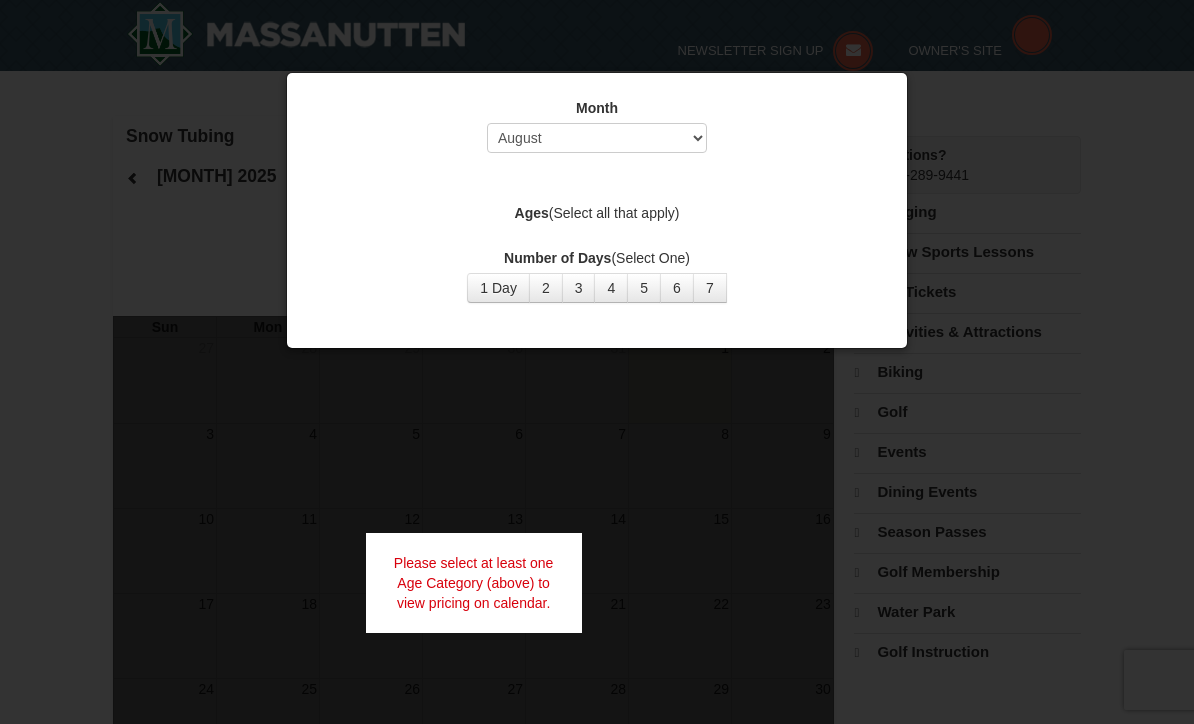 scroll, scrollTop: 0, scrollLeft: 0, axis: both 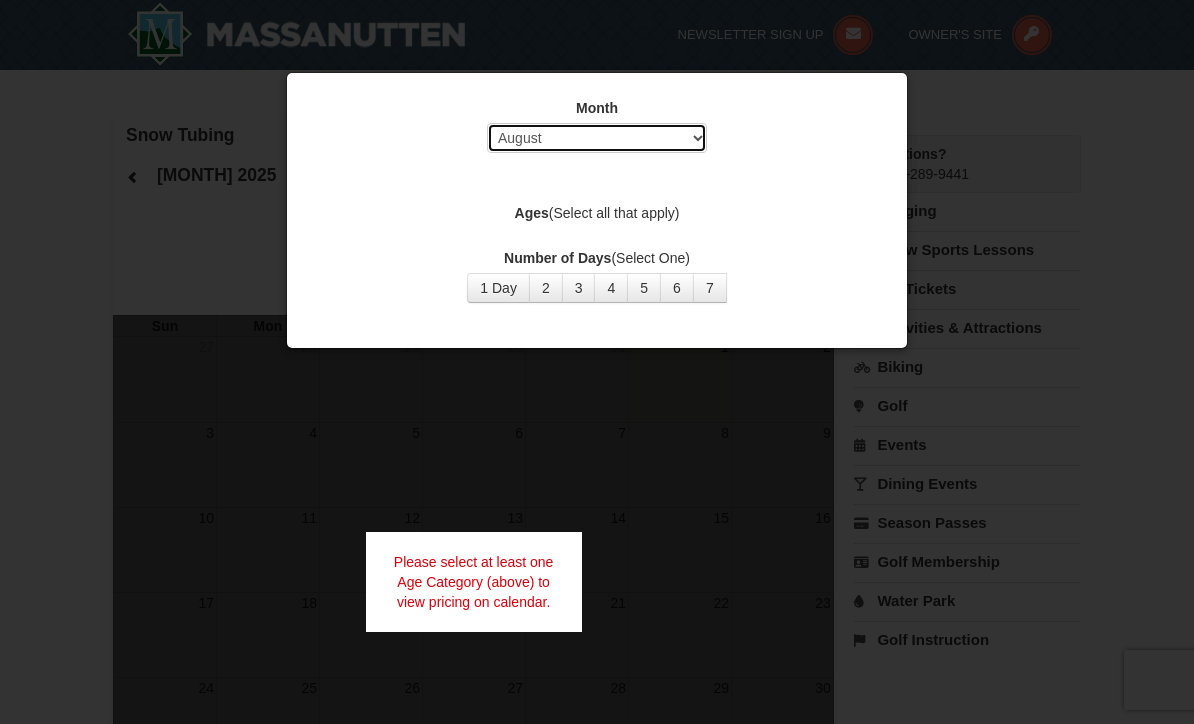 click on "Select [MONTH]  [MONTH]  [MONTH]  [MONTH]  [MONTH]  [MONTH]  [MONTH]  [MONTH]  [MONTH]  [MONTH]  [MONTH]  [MONTH]" at bounding box center [597, 138] 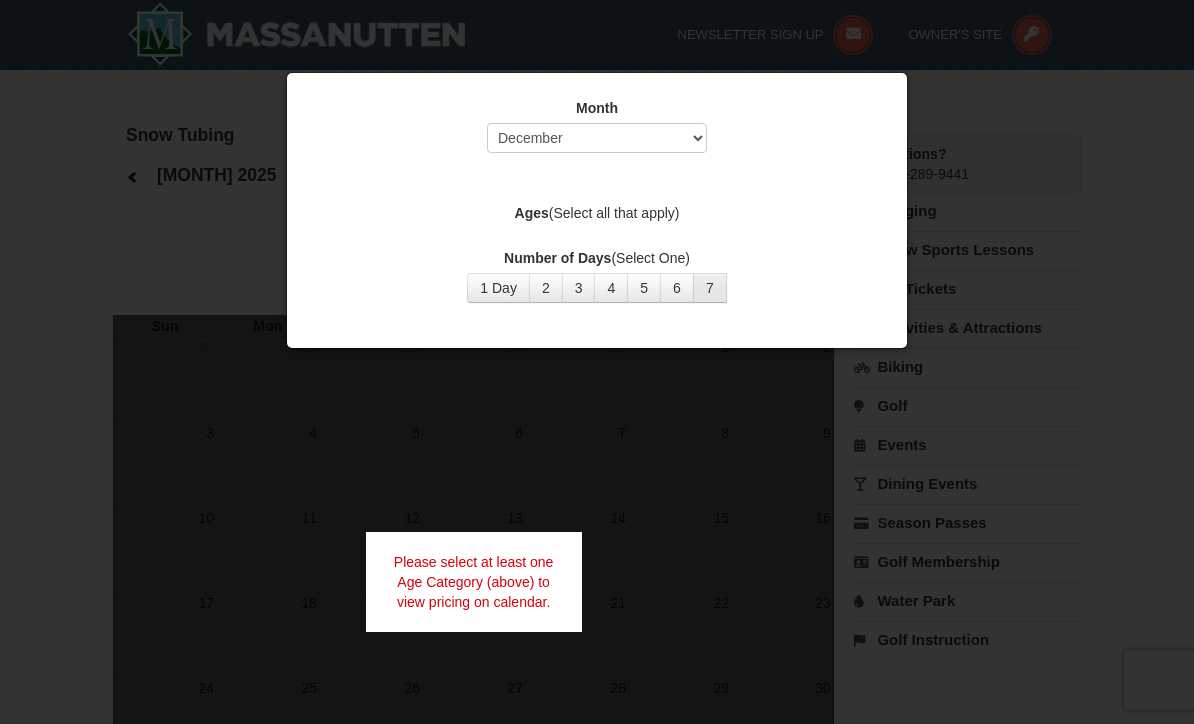 click on "7" at bounding box center (710, 288) 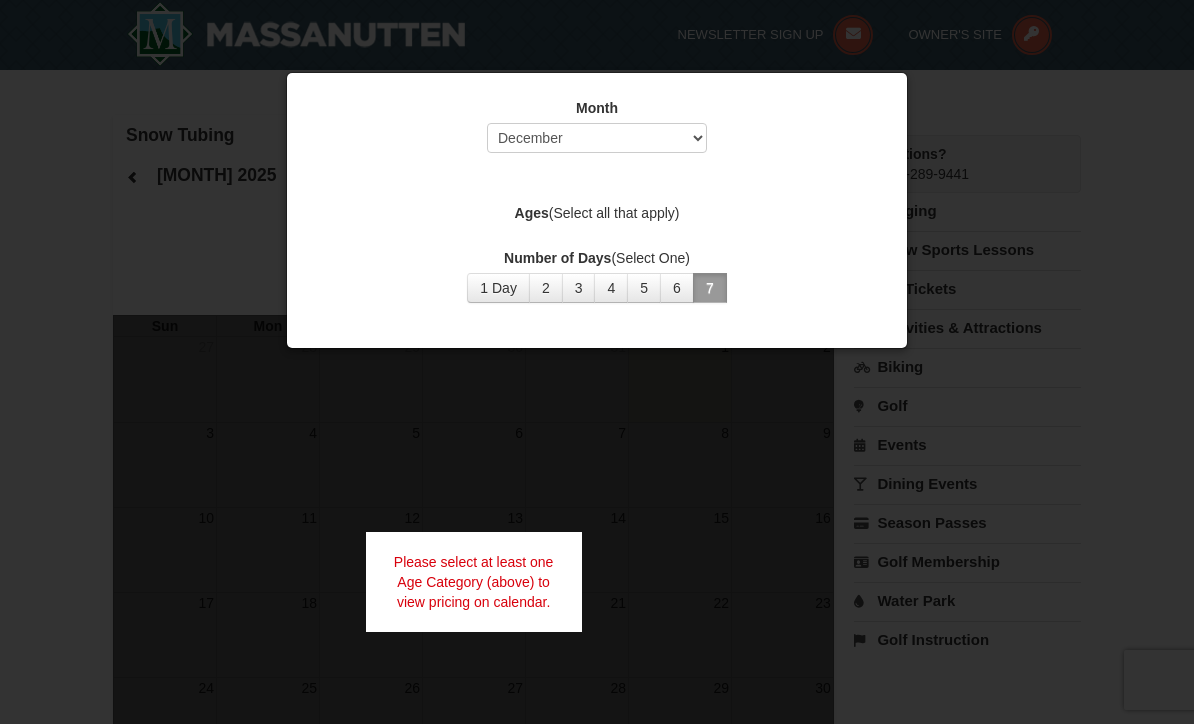 click on "Ages  (Select all that apply)" at bounding box center [597, 213] 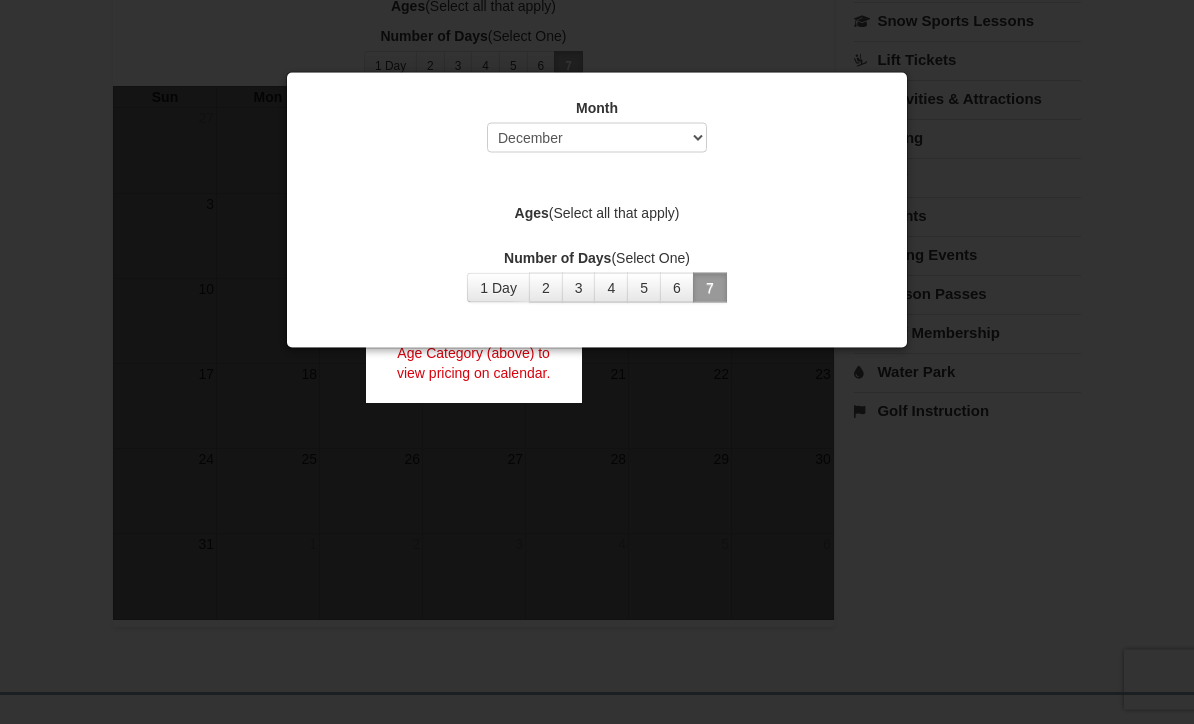 scroll, scrollTop: 305, scrollLeft: 0, axis: vertical 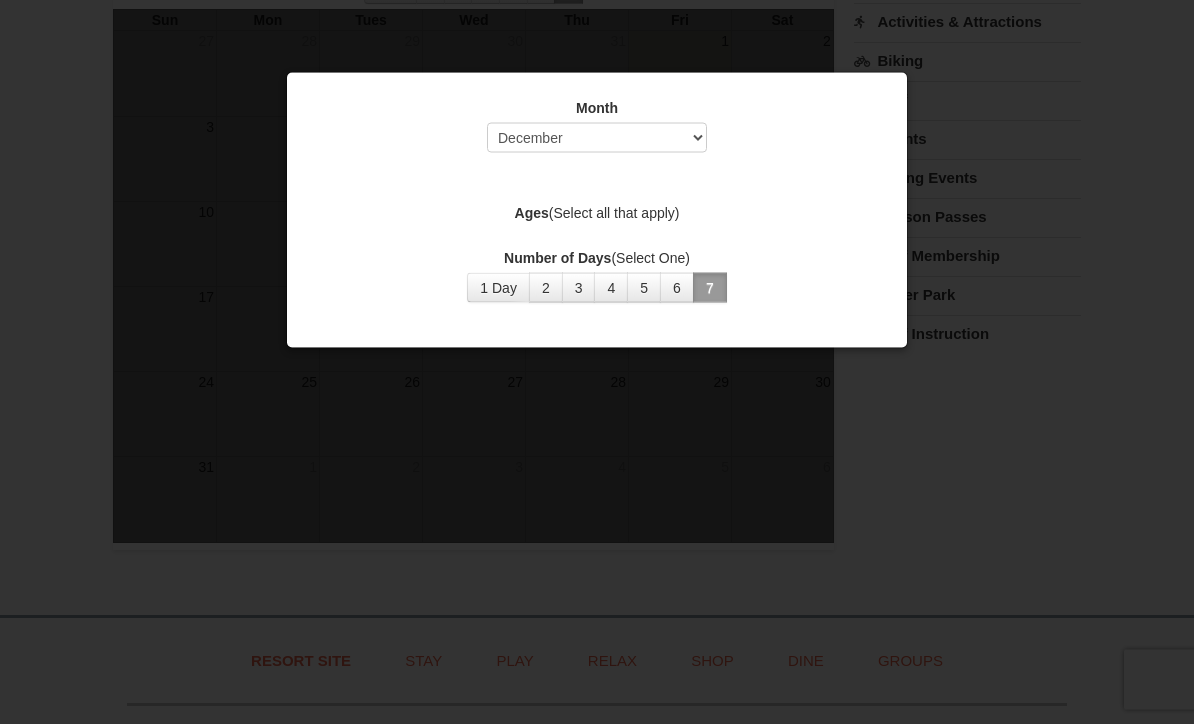 click at bounding box center [597, 362] 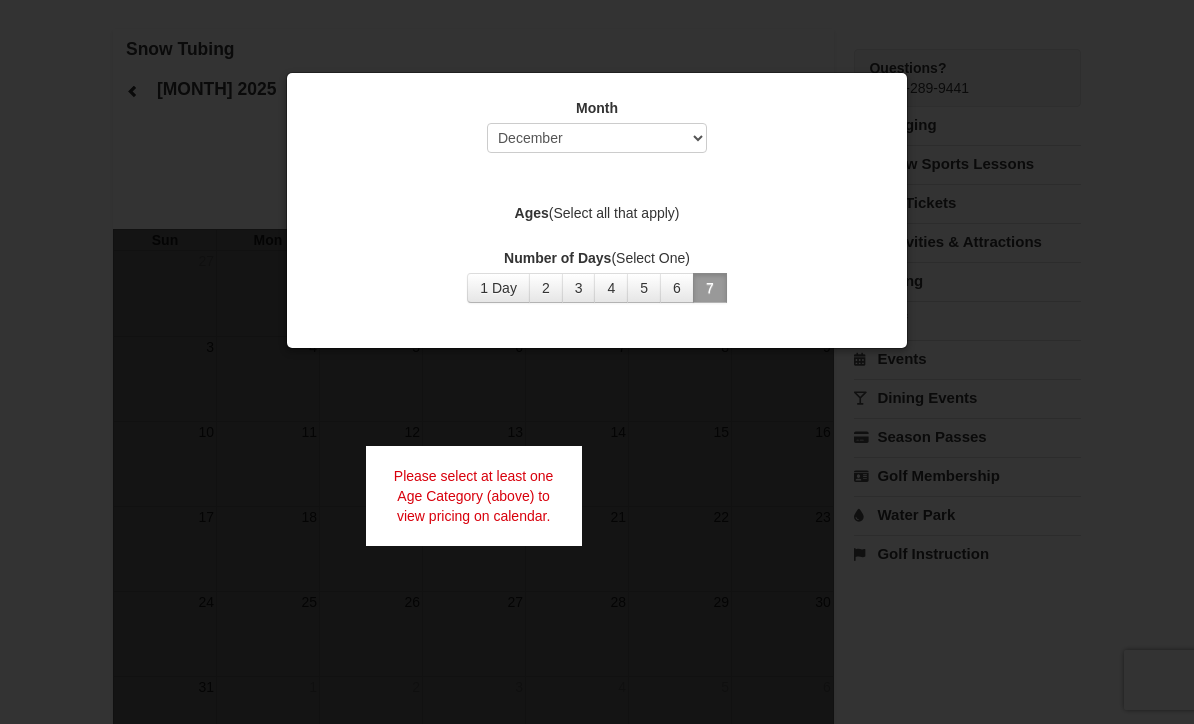 scroll, scrollTop: 0, scrollLeft: 0, axis: both 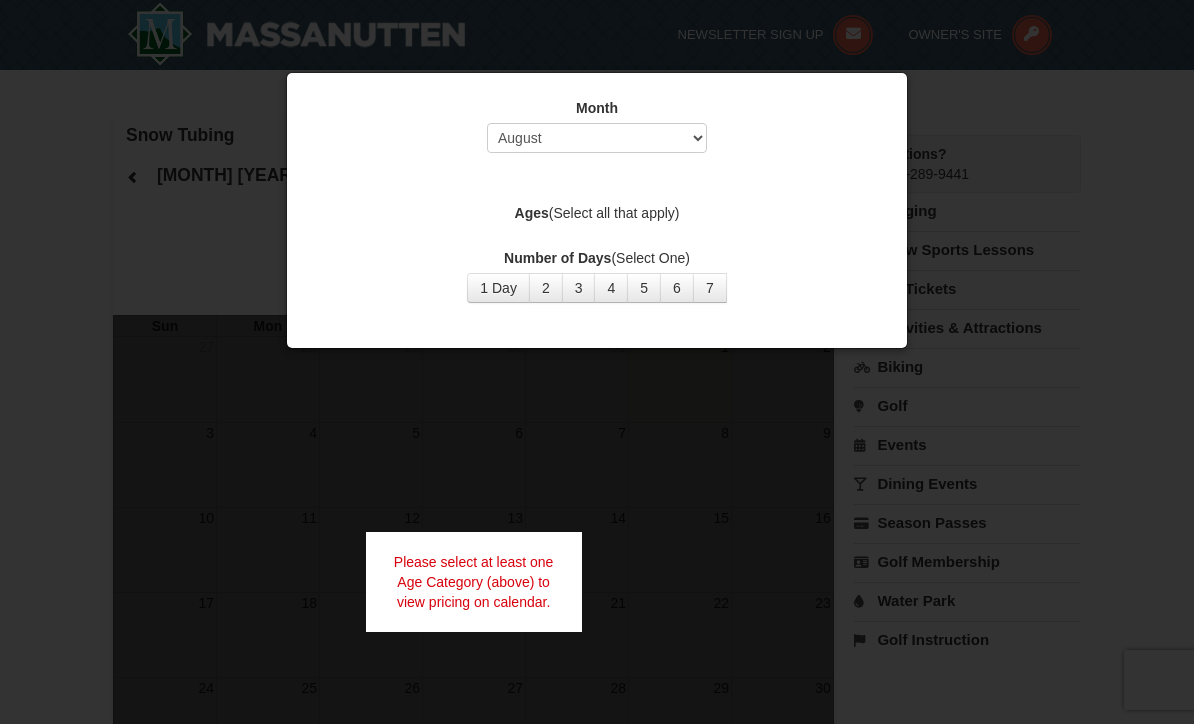 click at bounding box center [597, 362] 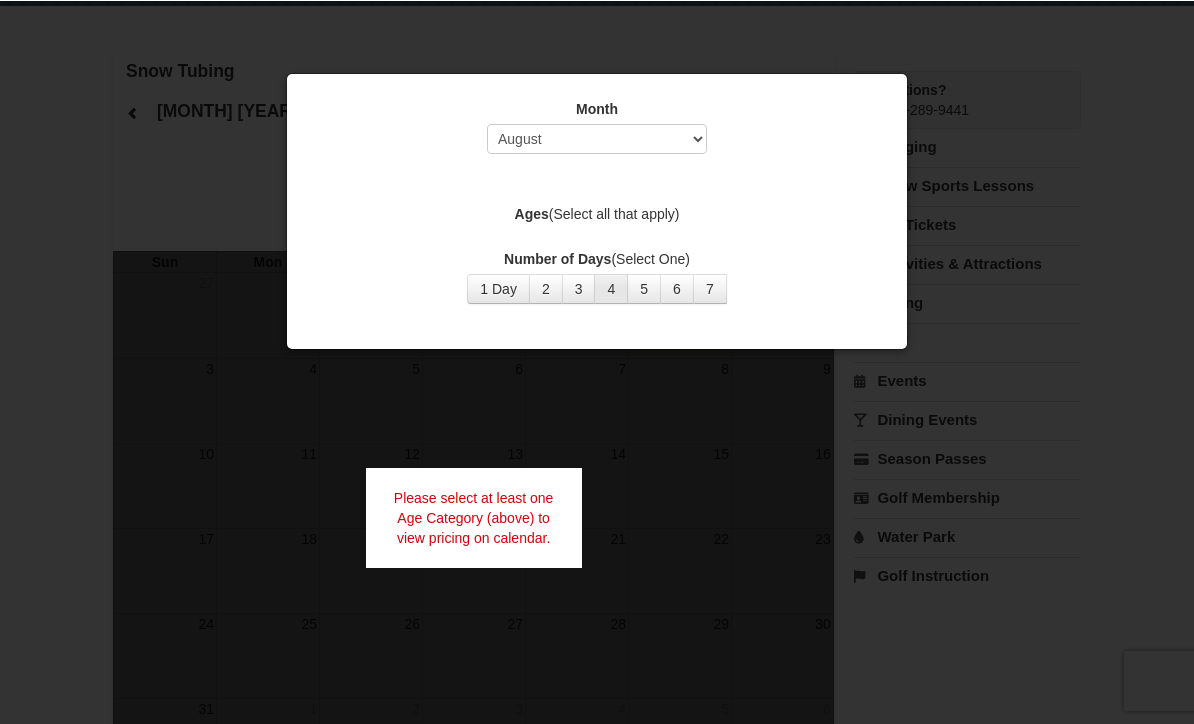 click on "4" at bounding box center (611, 288) 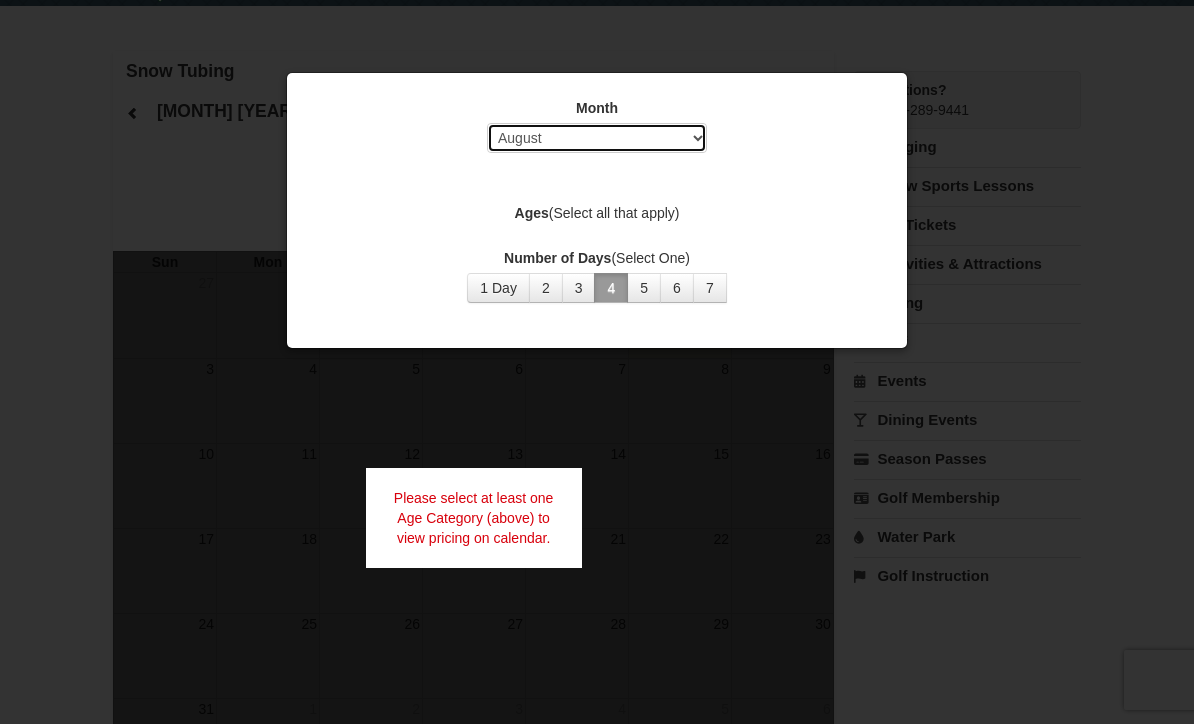 click on "Select [MONTH]  [MONTH]  [MONTH]  [MONTH]  [MONTH]  [MONTH]  [MONTH]  [MONTH]  [MONTH]  [MONTH]  [MONTH]  [MONTH]" at bounding box center [597, 138] 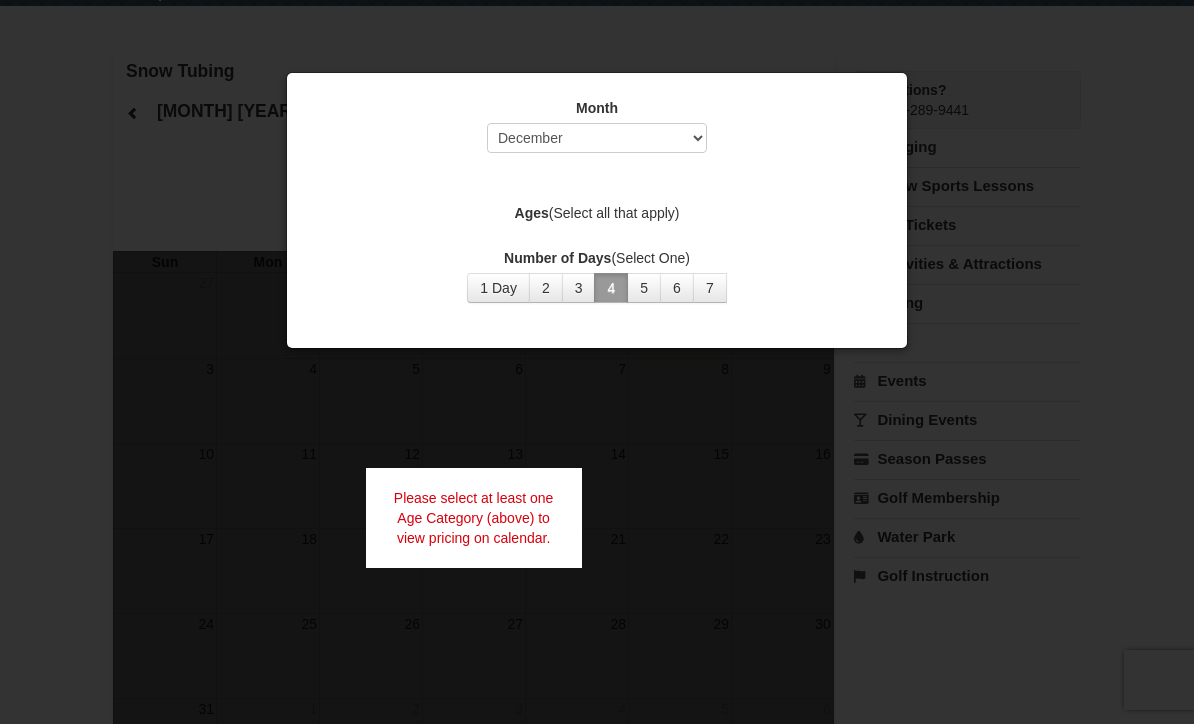 click on "Month
Select [MONTH]  [MONTH]  [MONTH]  [MONTH]  [MONTH]  [MONTH]  [MONTH]  [MONTH]  [MONTH]  [MONTH]  [MONTH]  [MONTH]
Category  (Select One)
Ages  (Select all that apply)
Number of Days (Select One)
1 Day
2
3
4
5
6
7
8
9
10
11
12
13
14
15" at bounding box center (597, 200) 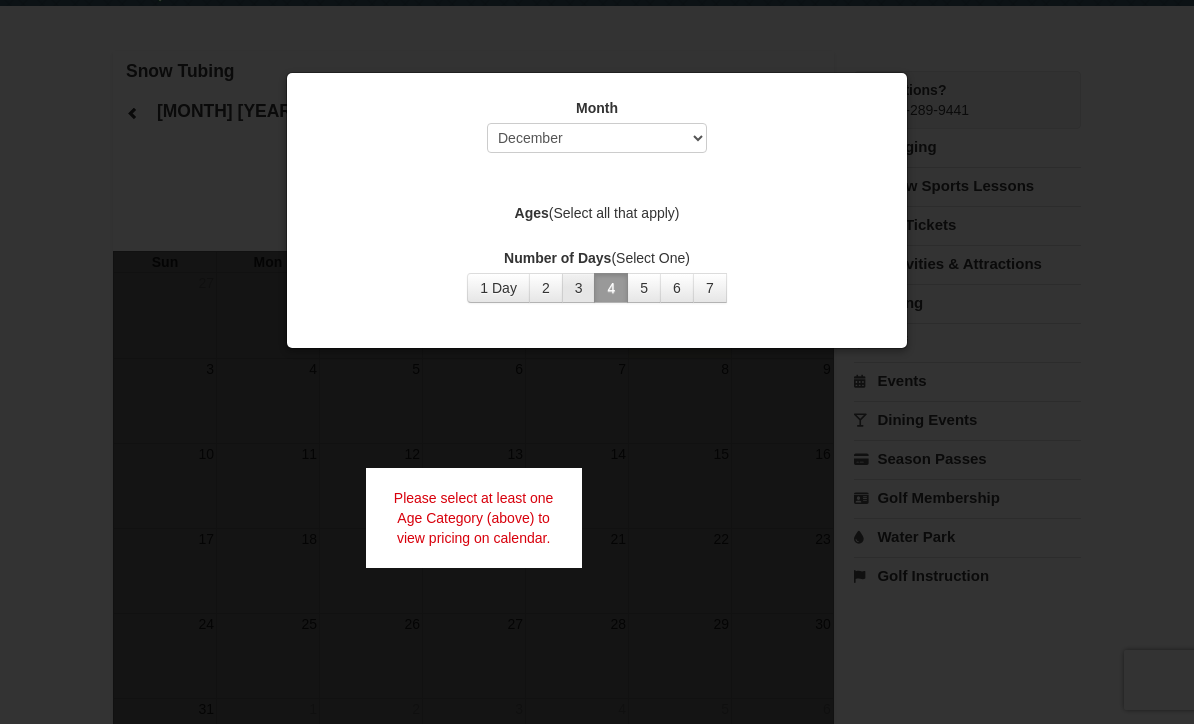 click on "3" at bounding box center [579, 288] 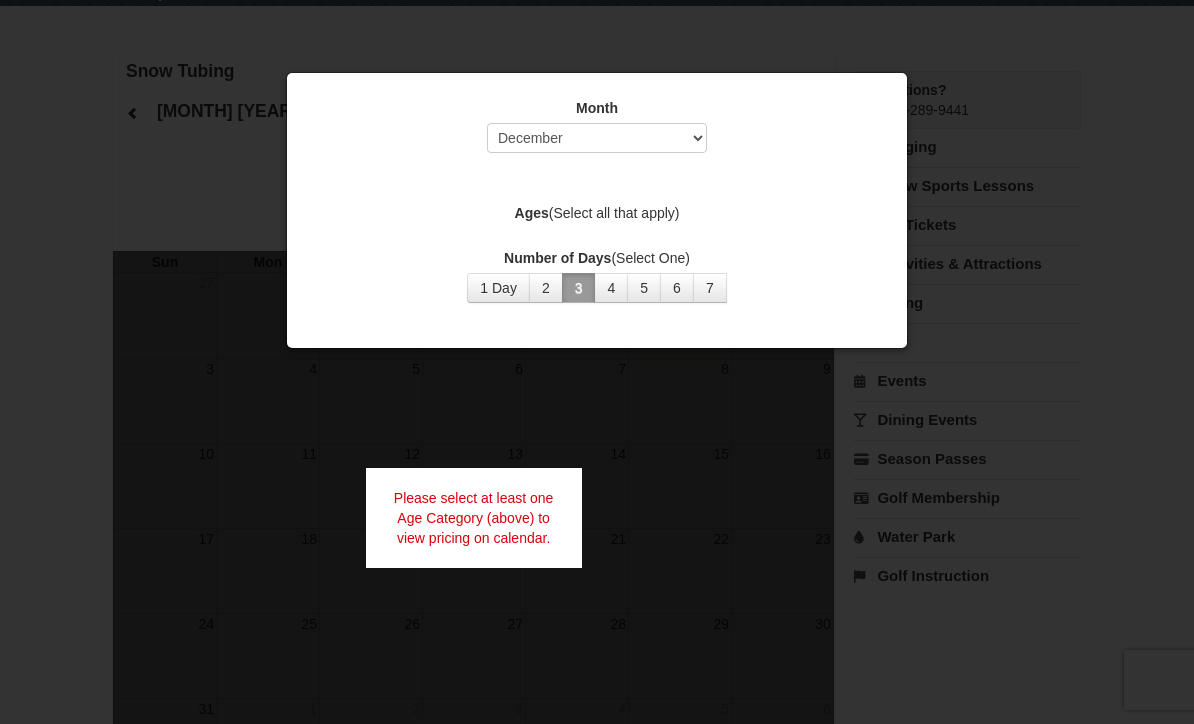 click on "3" at bounding box center (579, 288) 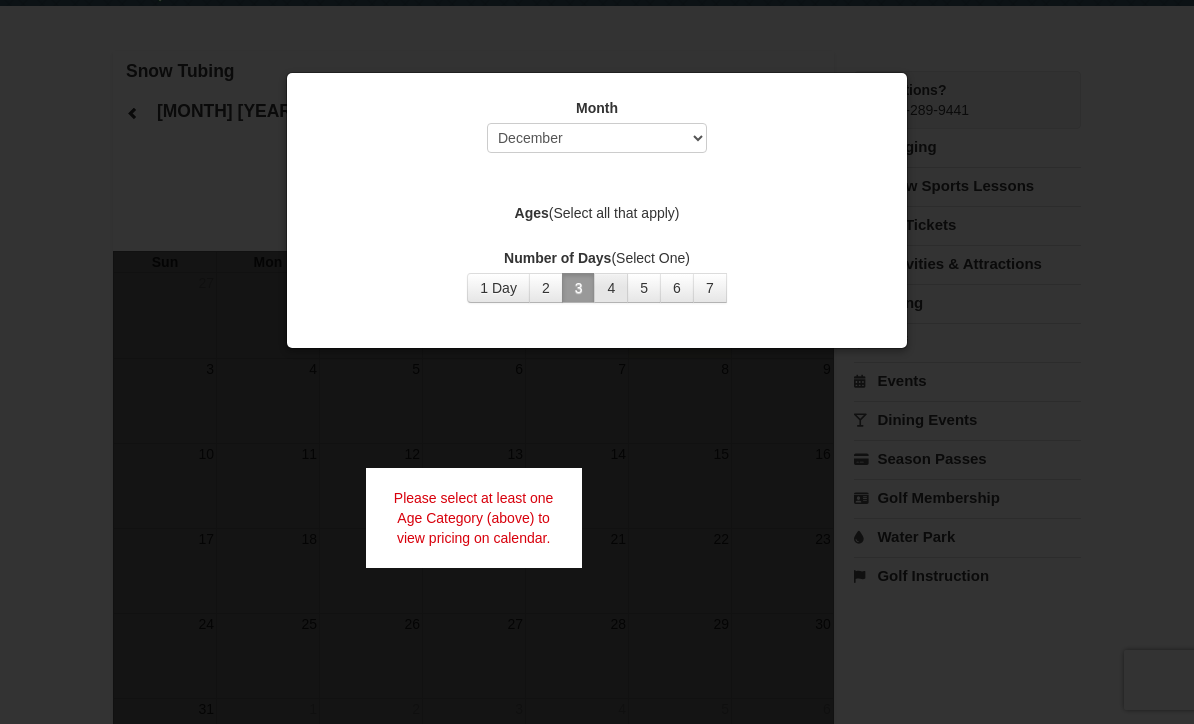 click on "4" at bounding box center (611, 288) 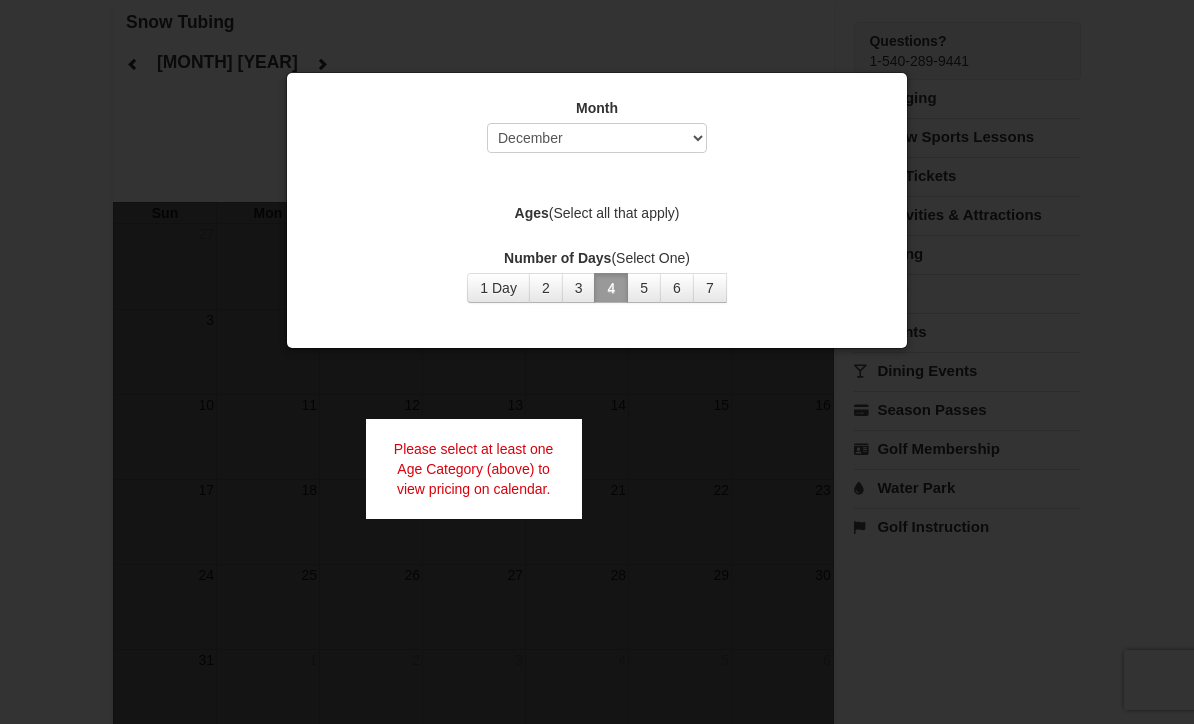 scroll, scrollTop: 0, scrollLeft: 0, axis: both 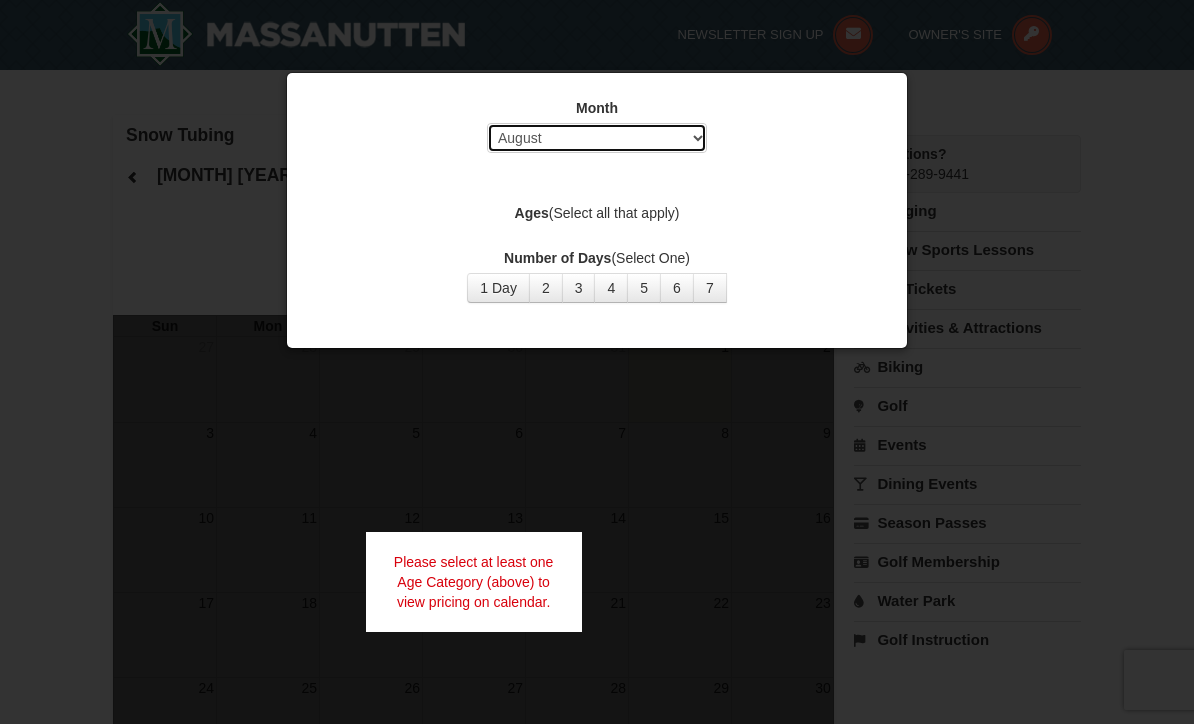 click on "Select [MONTH]  [MONTH]  [MONTH]  [MONTH]  [MONTH]  [MONTH]  [MONTH]  [MONTH]  [MONTH]  [MONTH]  [MONTH]  [MONTH]" at bounding box center [597, 138] 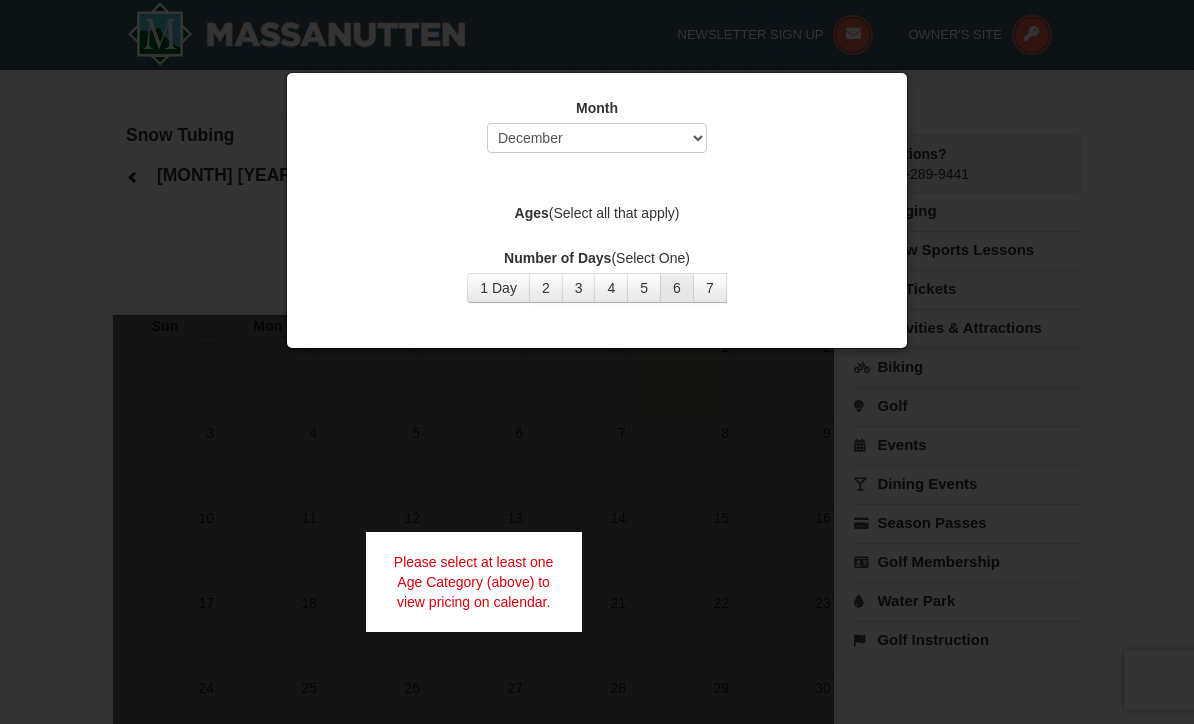 click on "6" at bounding box center (677, 288) 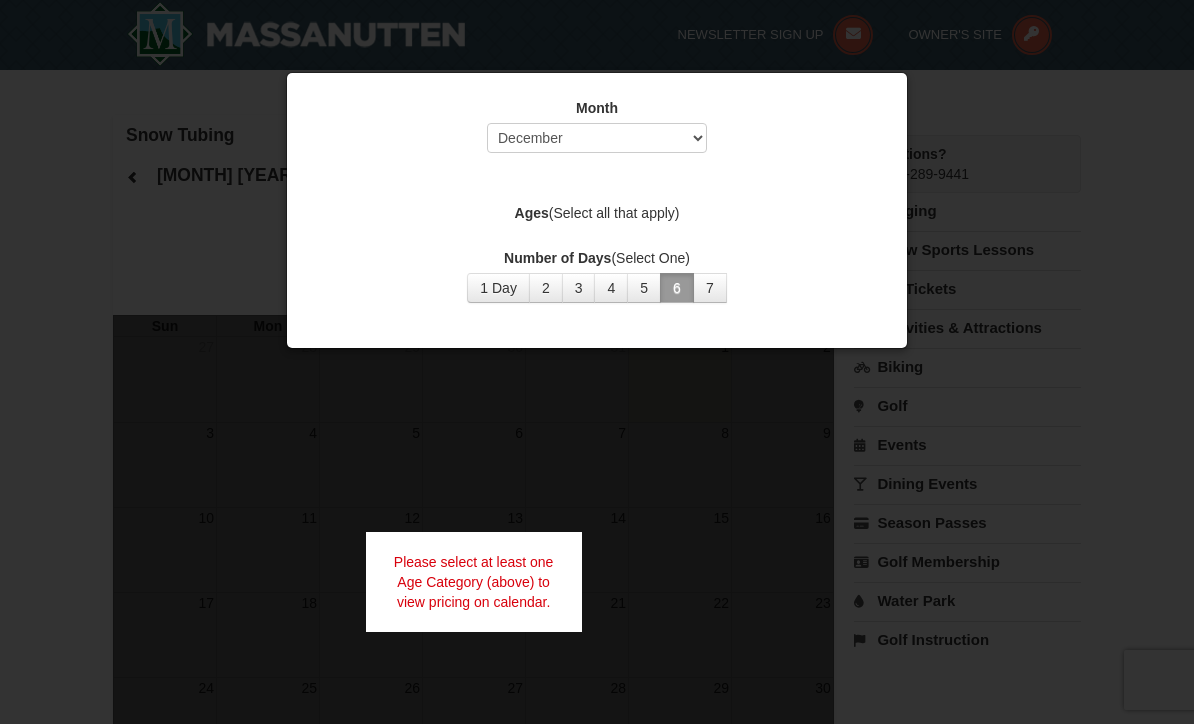 click on "Ages  (Select all that apply)" at bounding box center (597, 215) 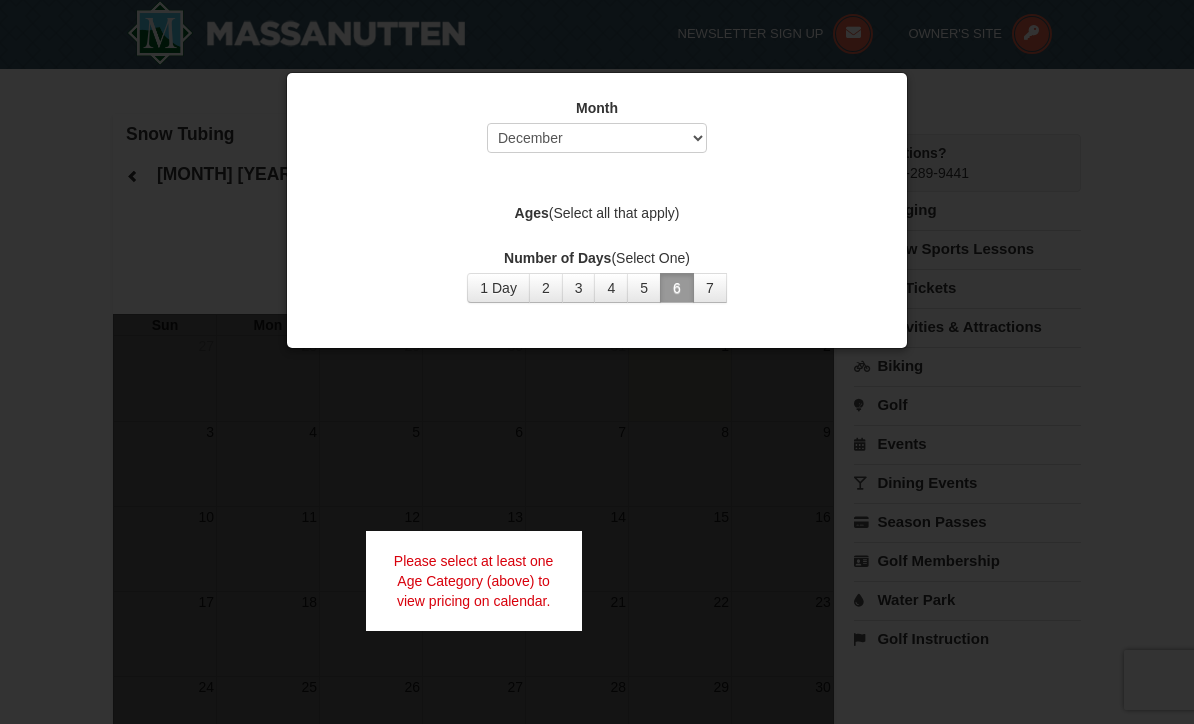 click at bounding box center (597, 362) 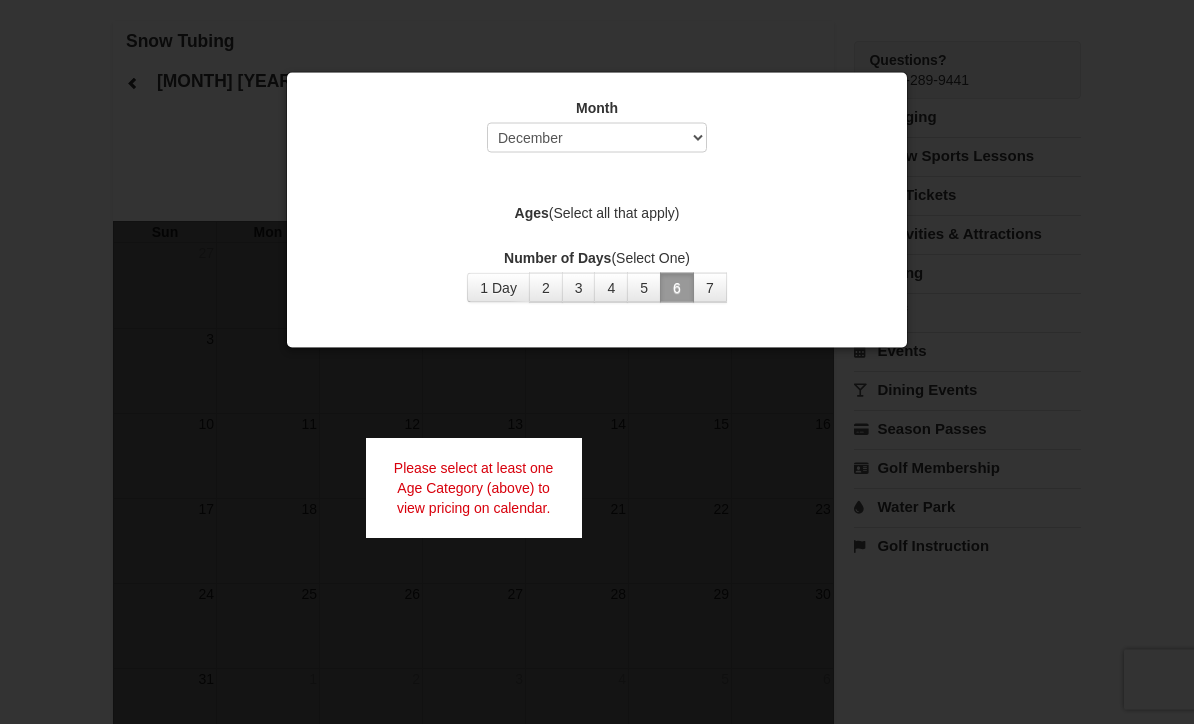 scroll, scrollTop: 161, scrollLeft: 0, axis: vertical 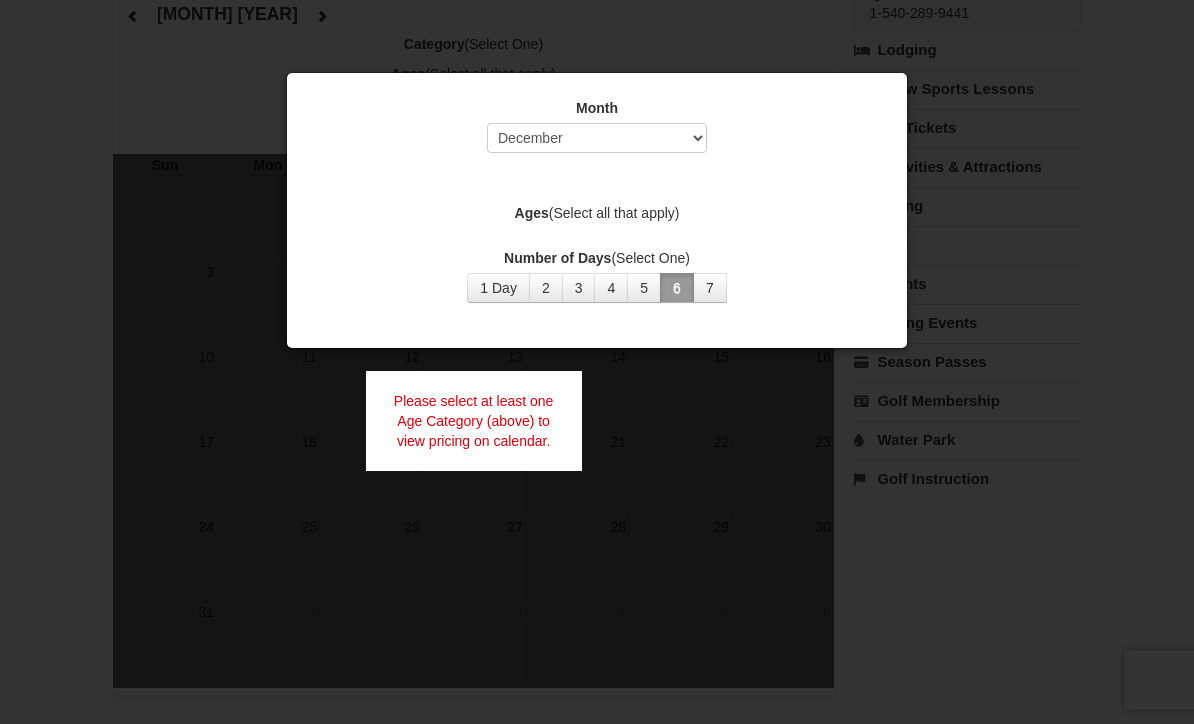 click at bounding box center [597, 362] 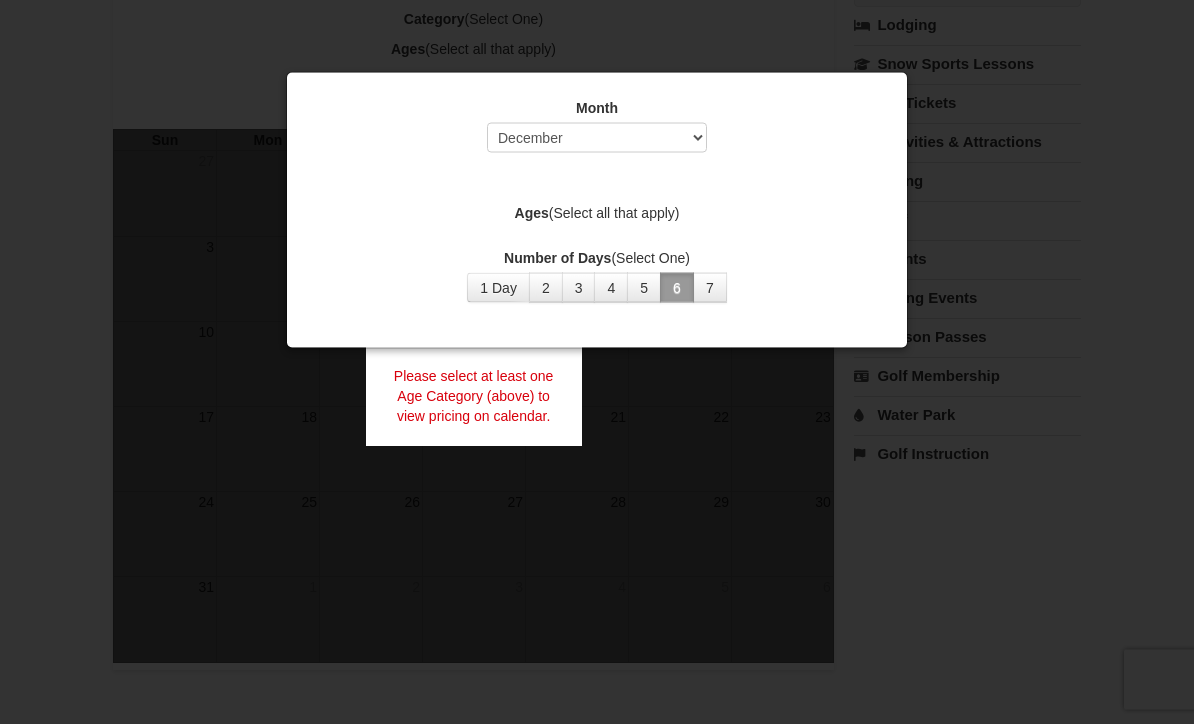 scroll, scrollTop: 213, scrollLeft: 0, axis: vertical 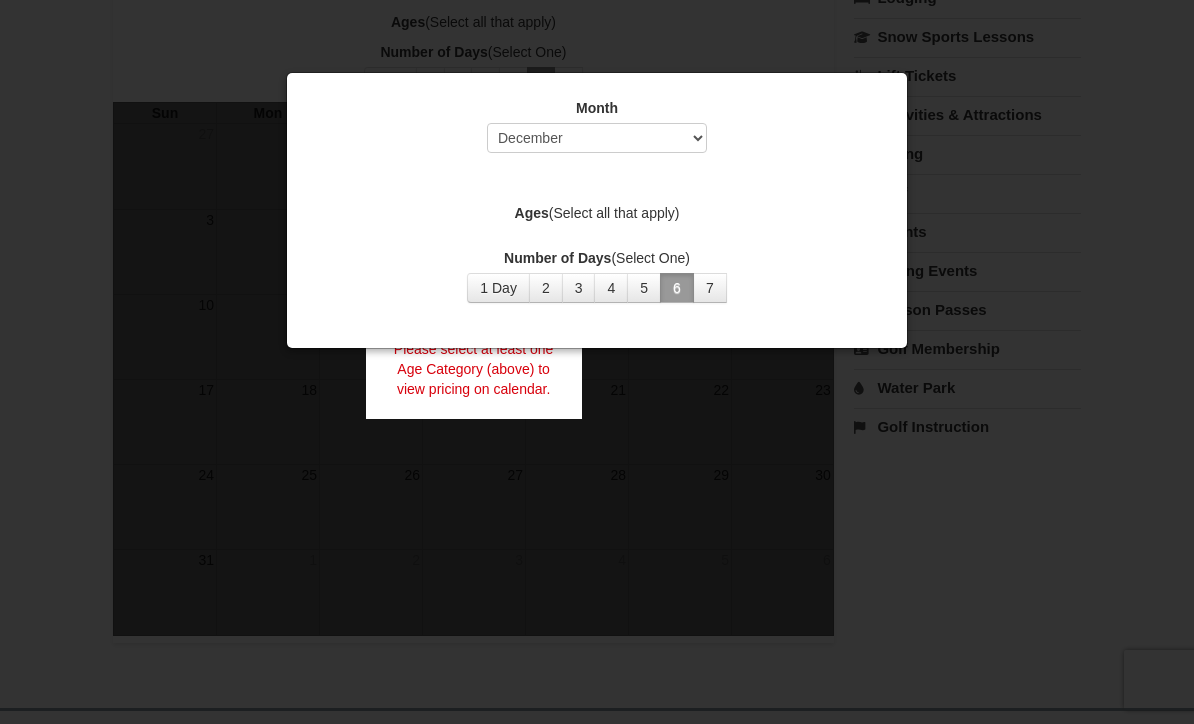 click at bounding box center (597, 362) 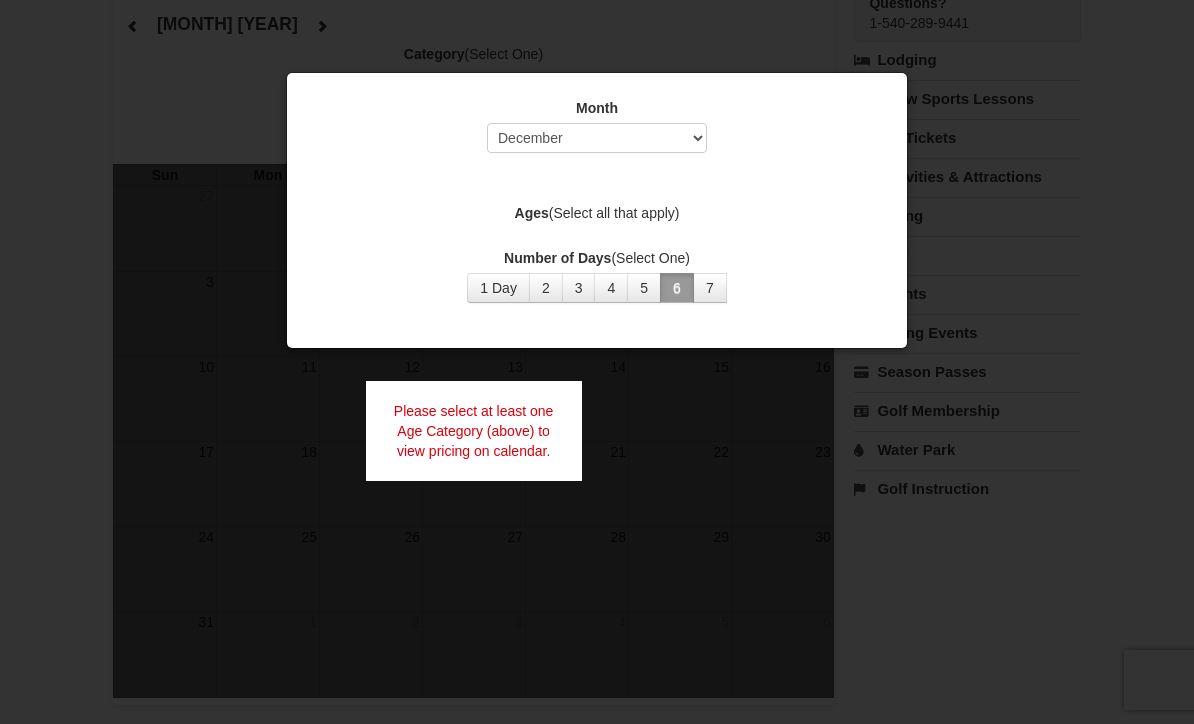 scroll, scrollTop: 0, scrollLeft: 0, axis: both 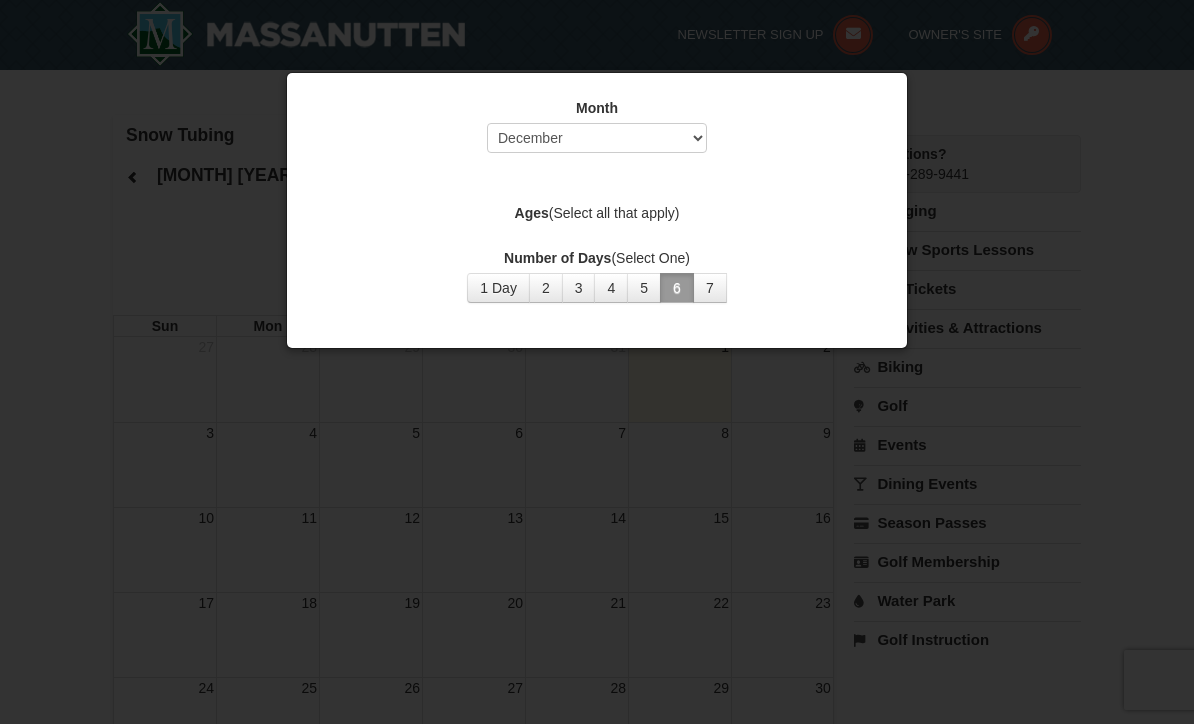 click at bounding box center [597, 362] 